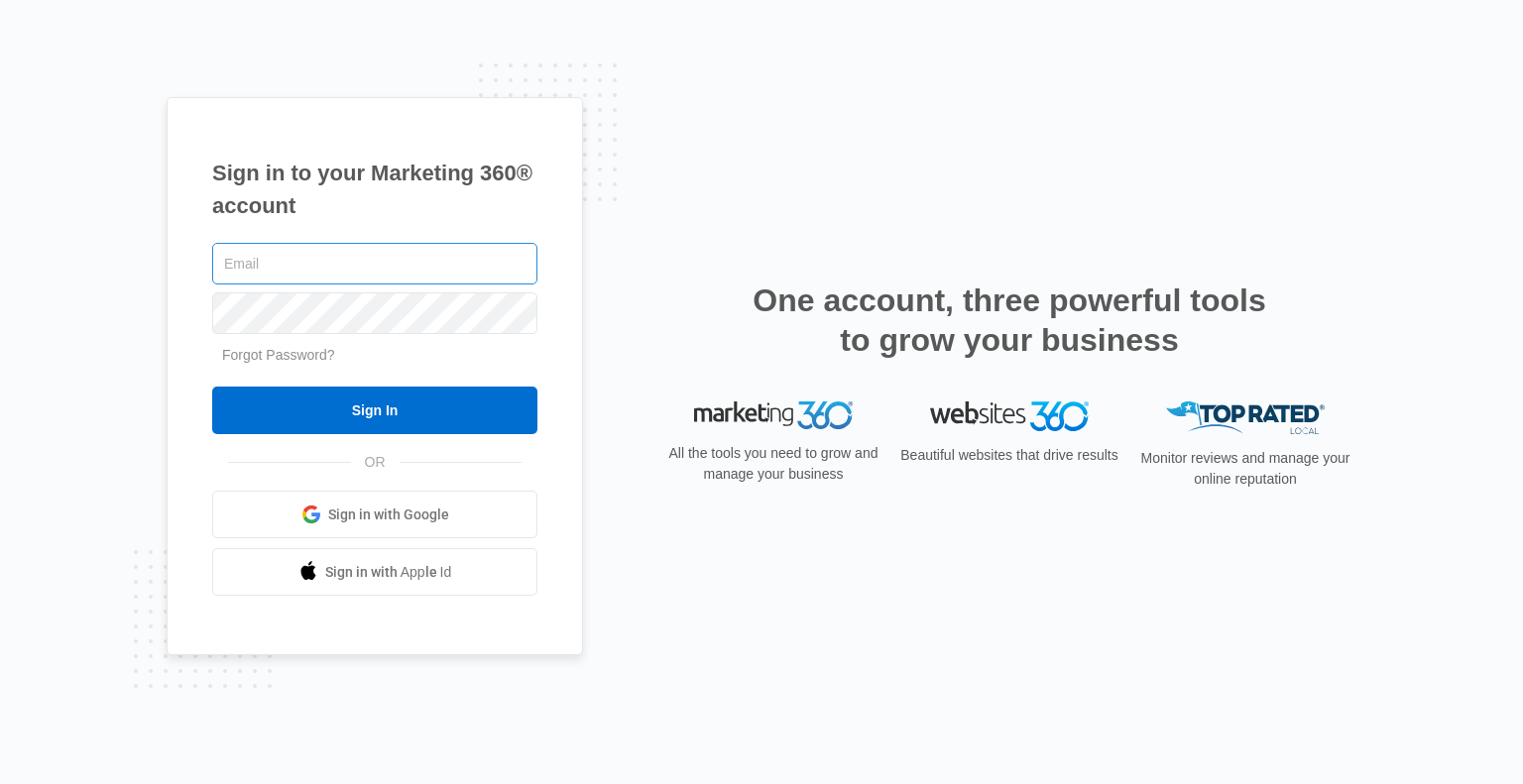 scroll, scrollTop: 0, scrollLeft: 0, axis: both 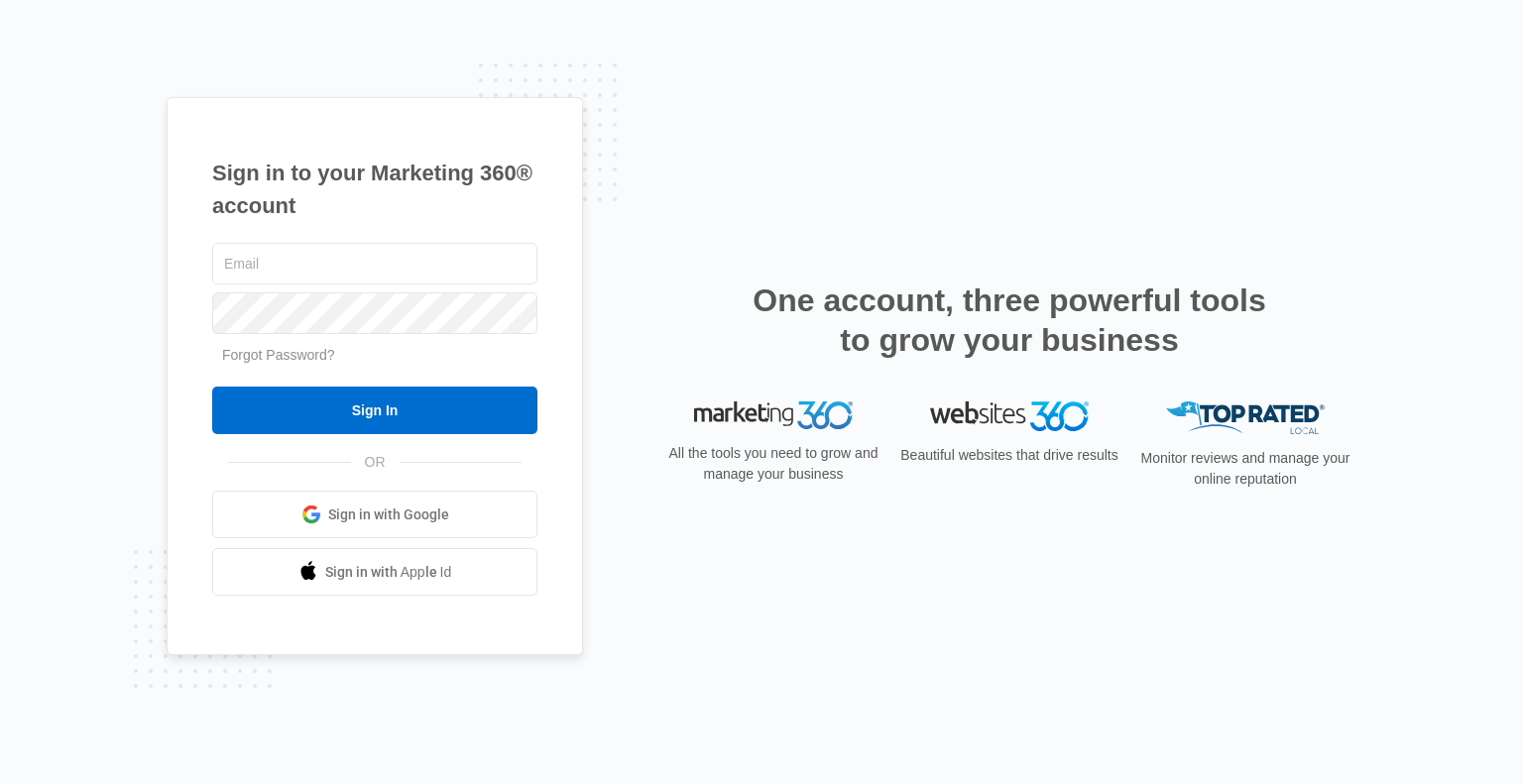 click on "Sign in to your Marketing 360® account" at bounding box center [375, 189] 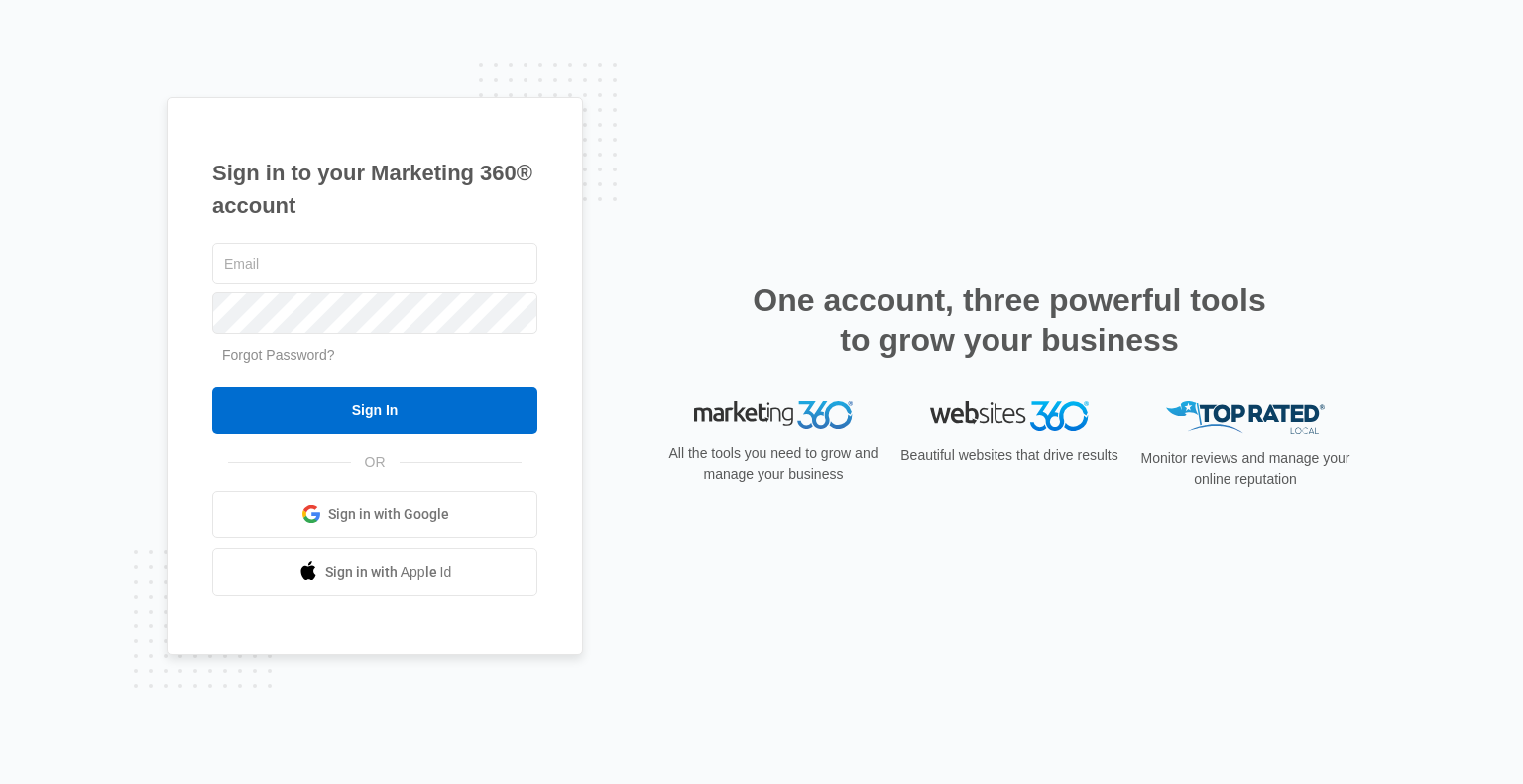 click on "Sign in with Google" at bounding box center (375, 514) 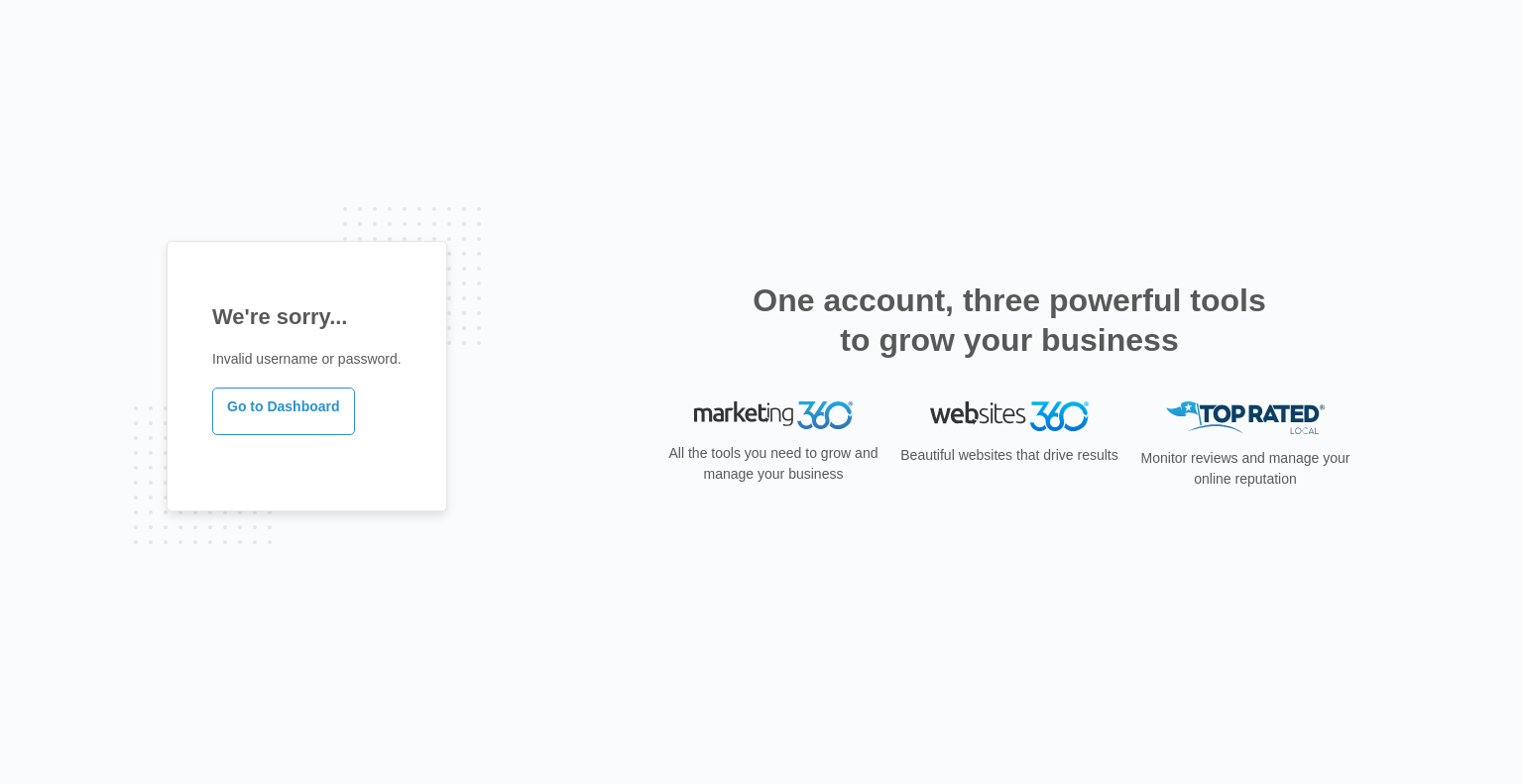 scroll, scrollTop: 0, scrollLeft: 0, axis: both 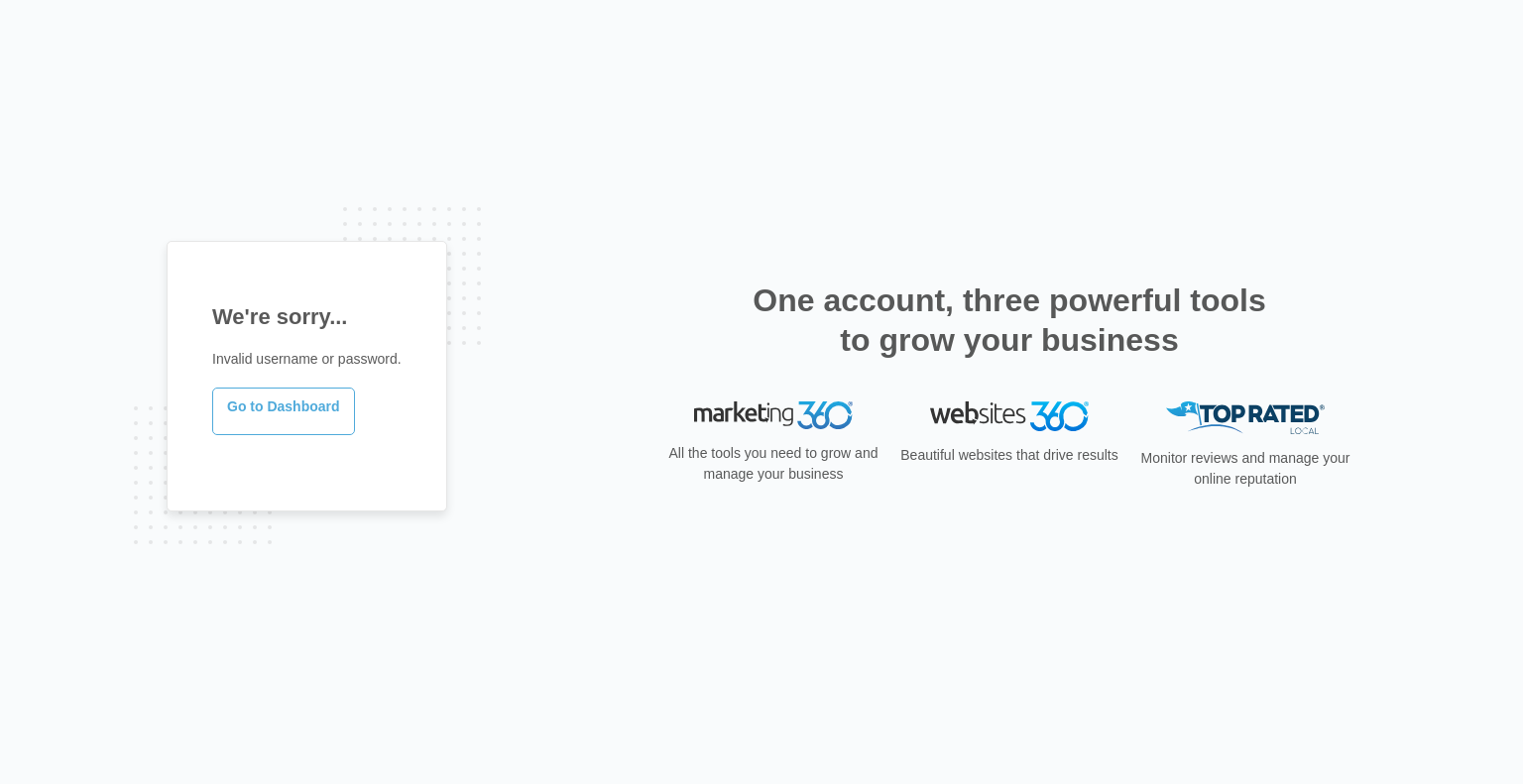 click on "Go to Dashboard" at bounding box center (284, 411) 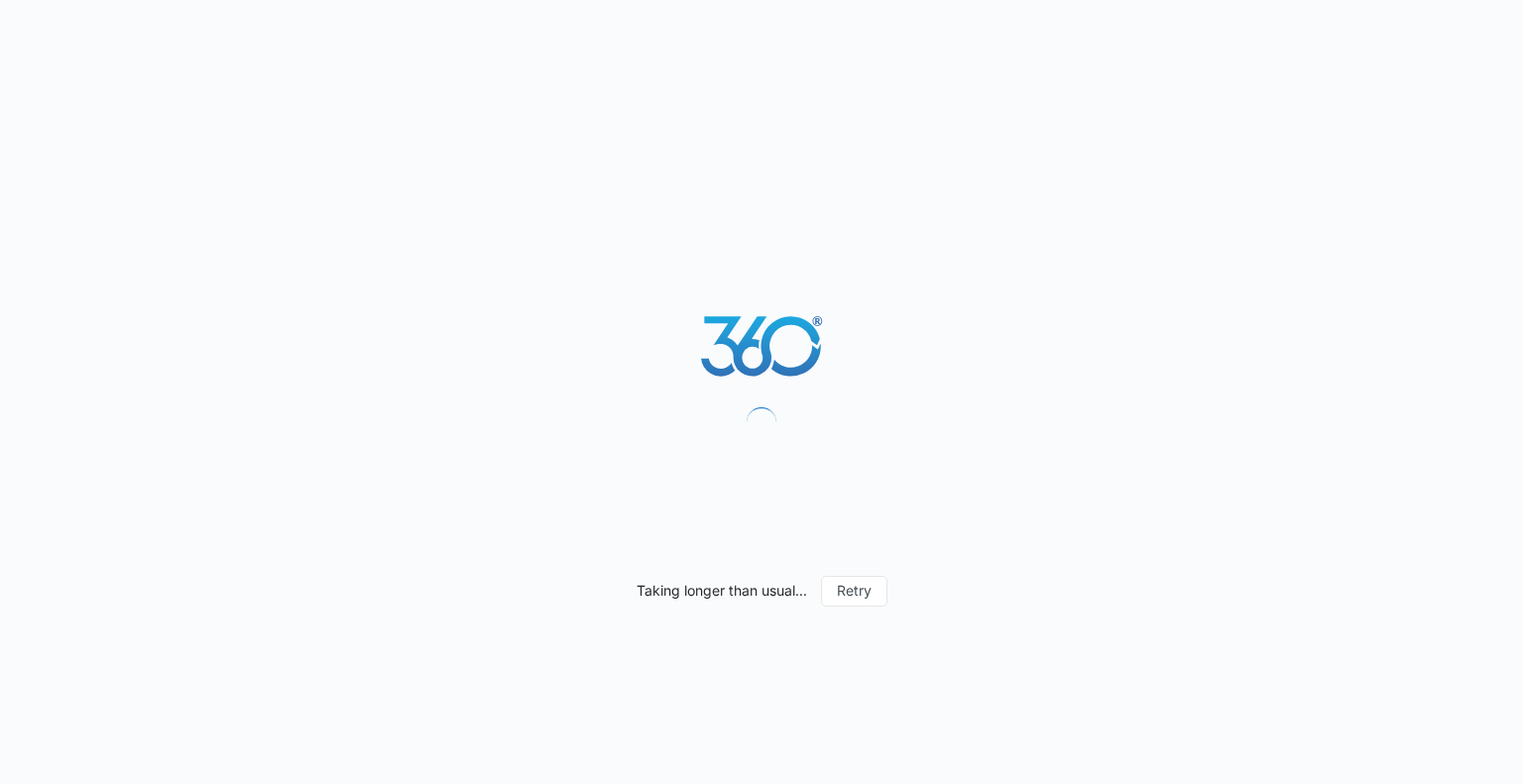 scroll, scrollTop: 0, scrollLeft: 0, axis: both 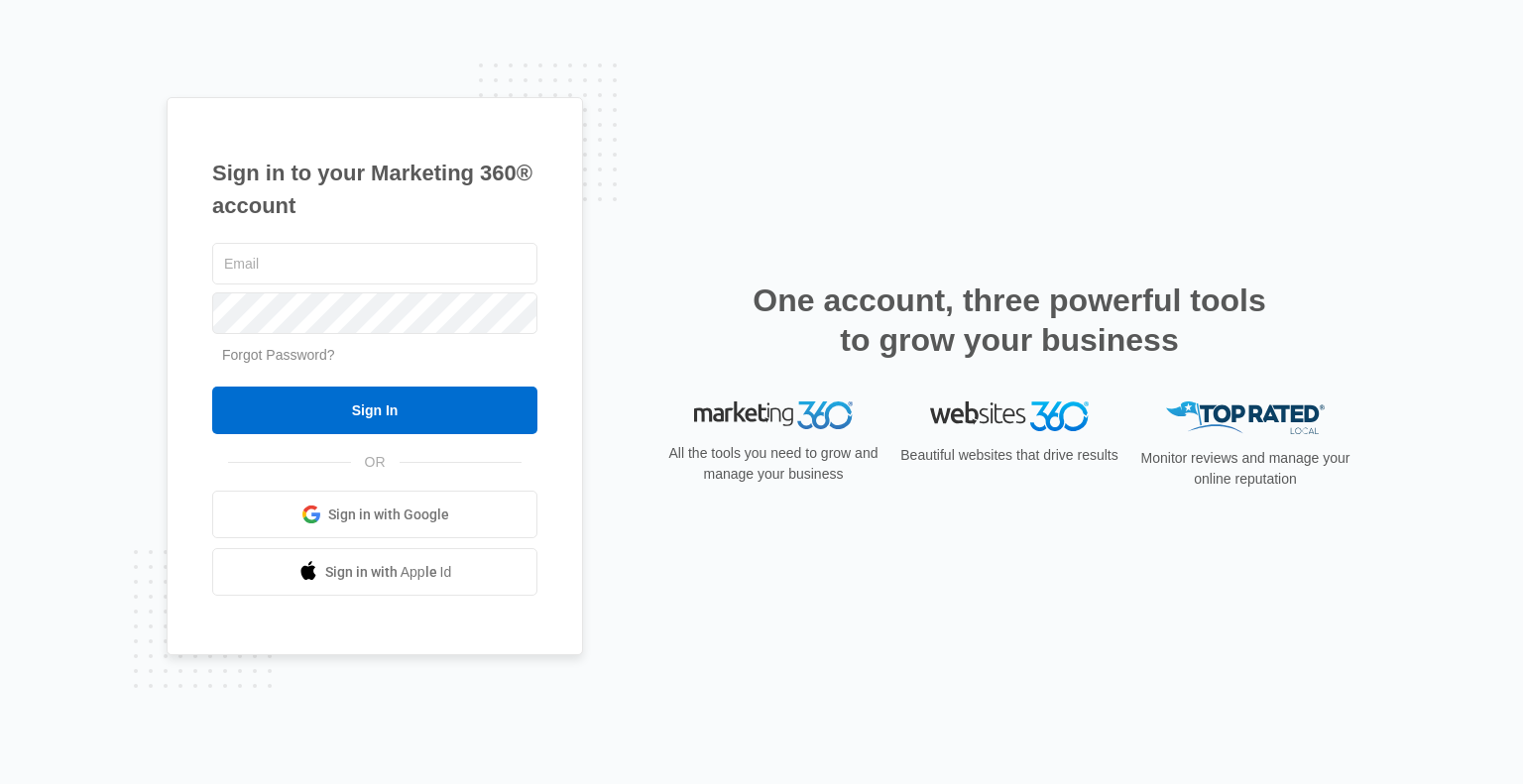 click on "Forgot Password?" at bounding box center (279, 355) 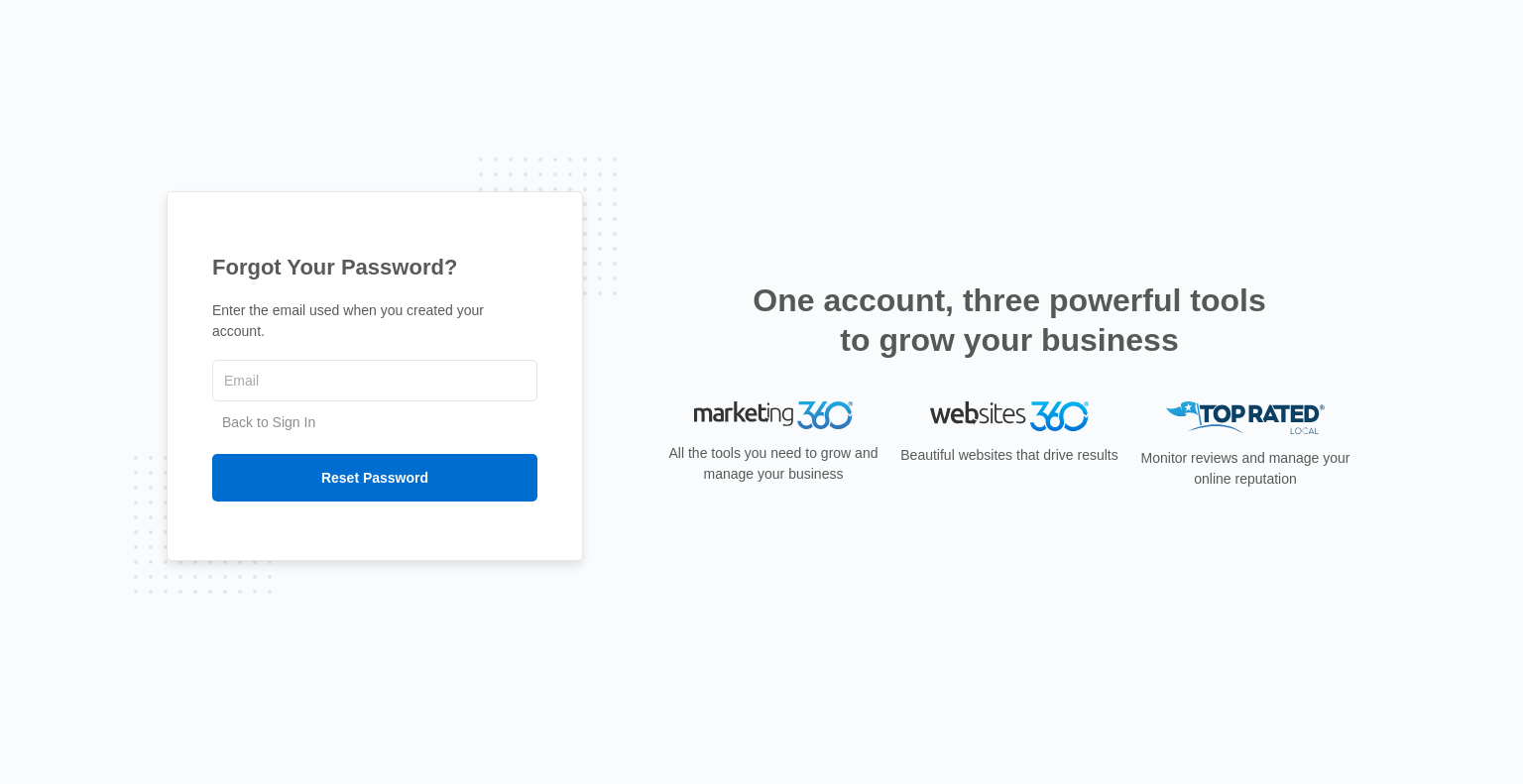 scroll, scrollTop: 0, scrollLeft: 0, axis: both 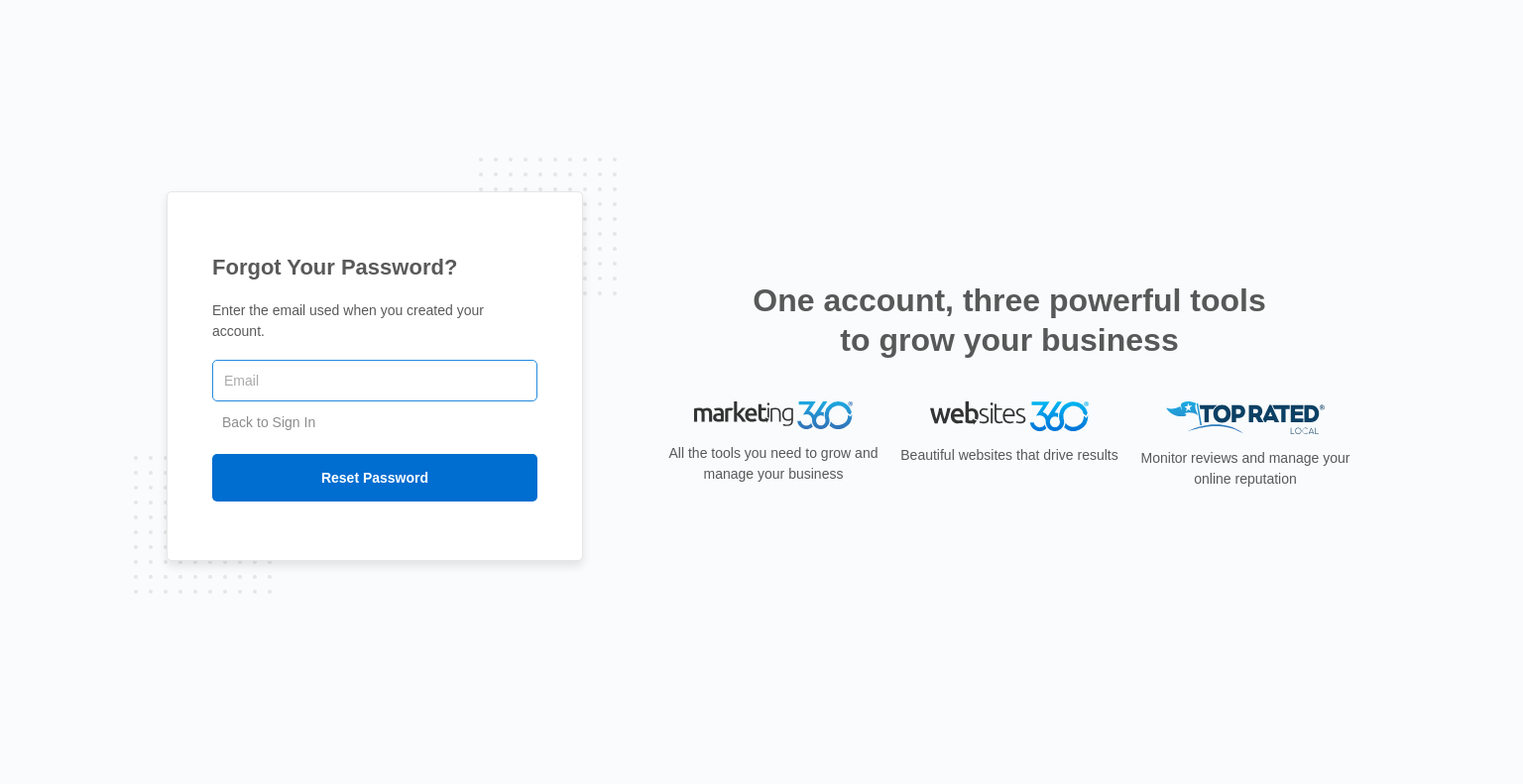 drag, startPoint x: 0, startPoint y: 0, endPoint x: 290, endPoint y: 356, distance: 459.16881 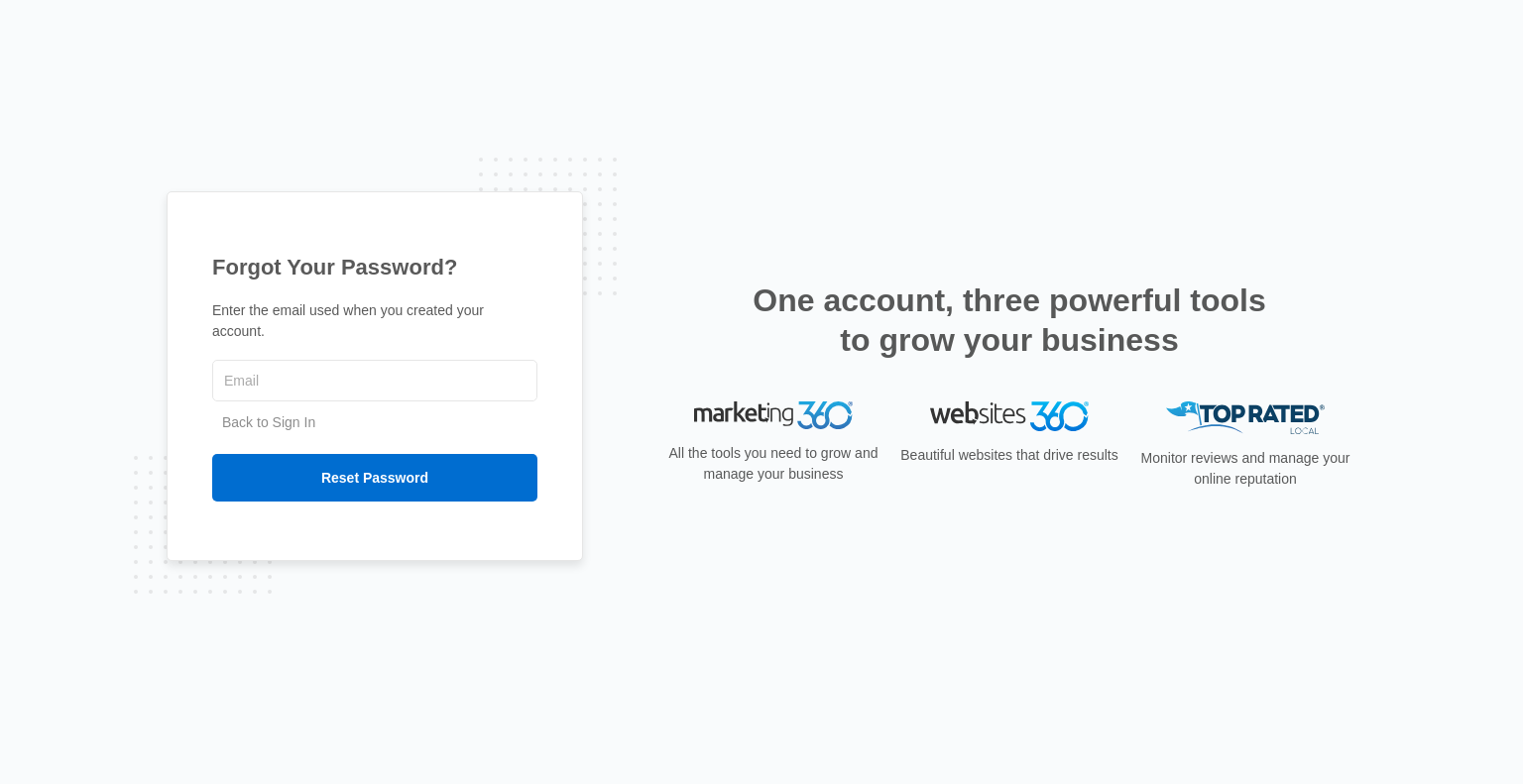 type on "[EMAIL]" 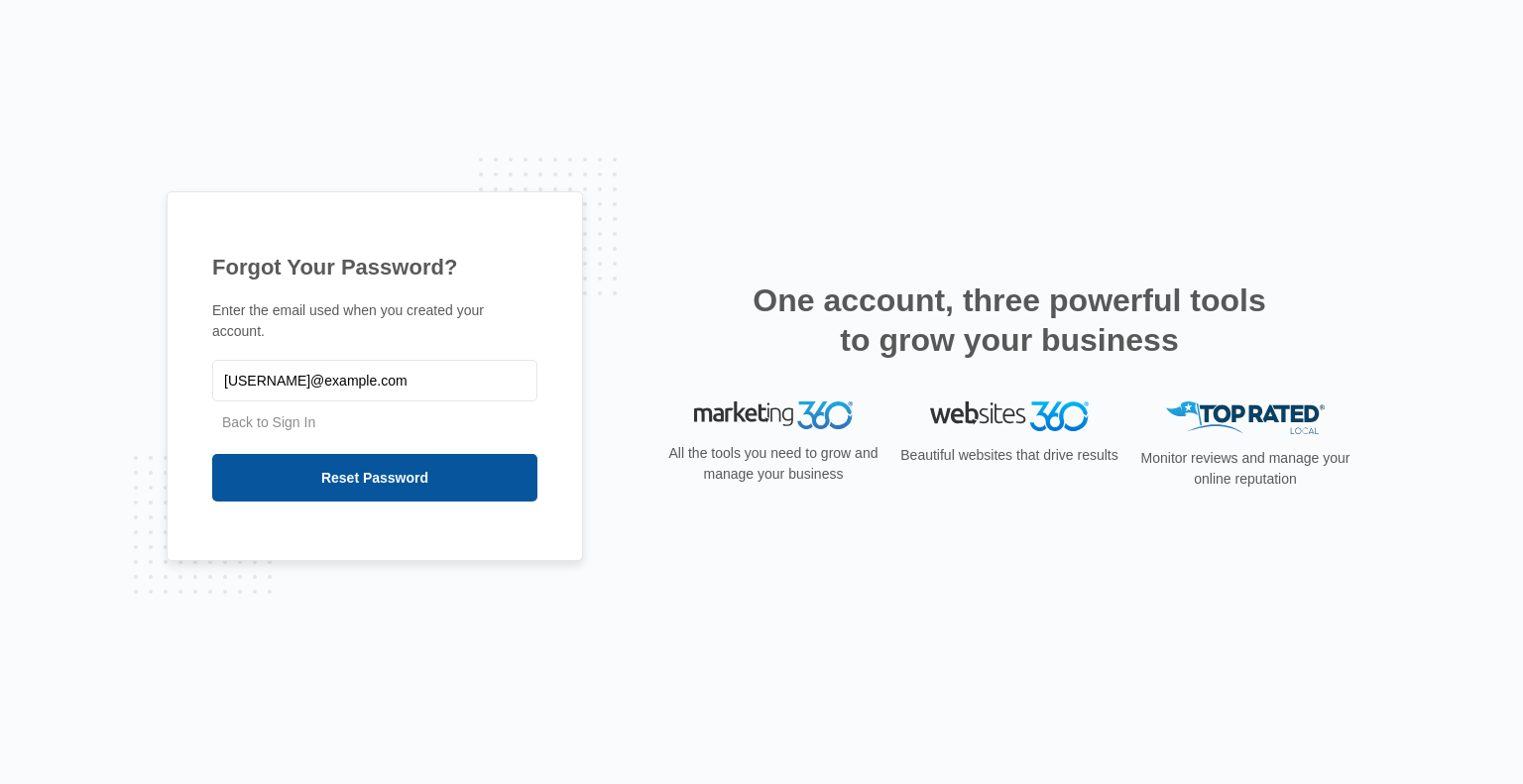 click on "Reset Password" at bounding box center [375, 478] 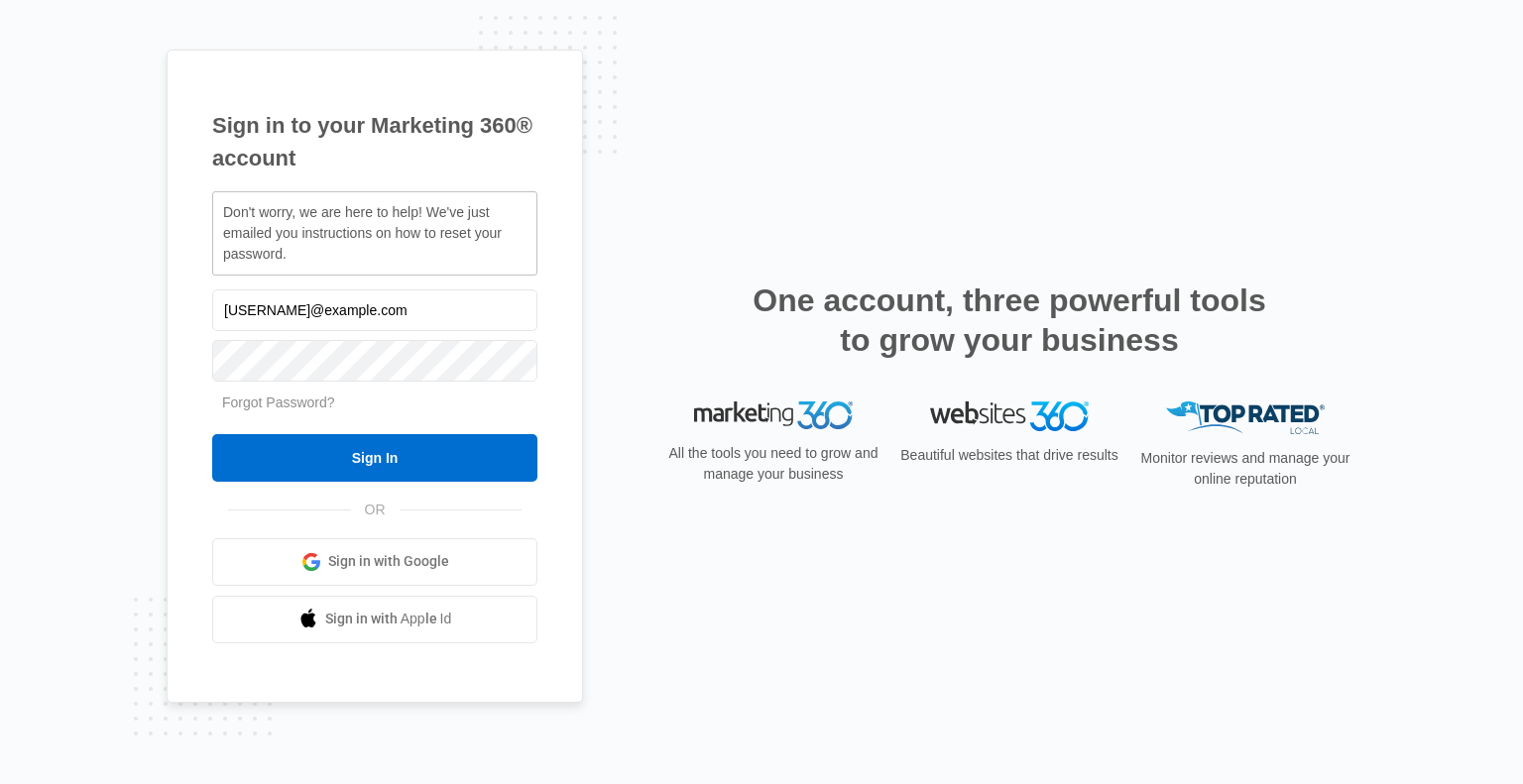 scroll, scrollTop: 0, scrollLeft: 0, axis: both 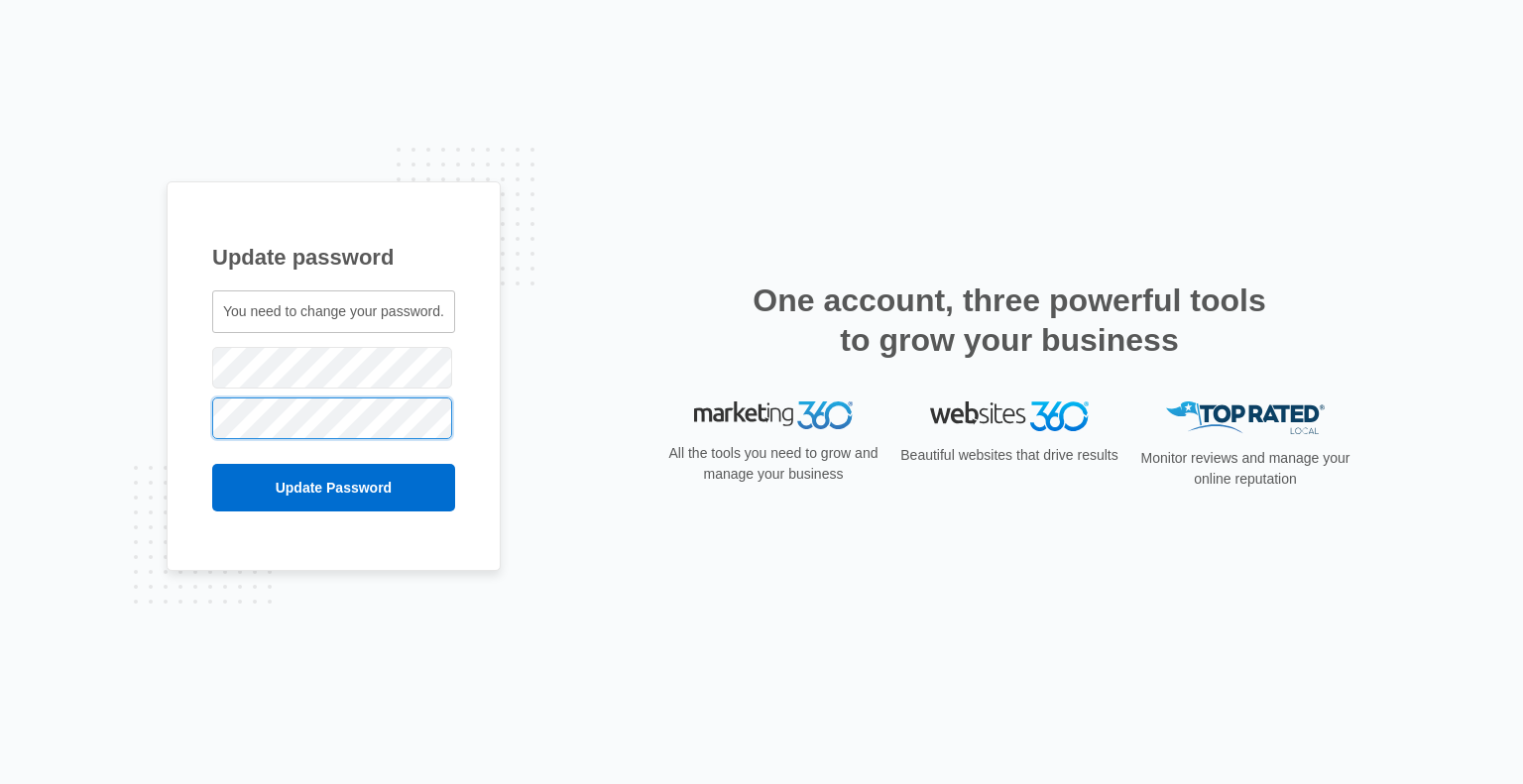 click on "Update Password" at bounding box center (333, 488) 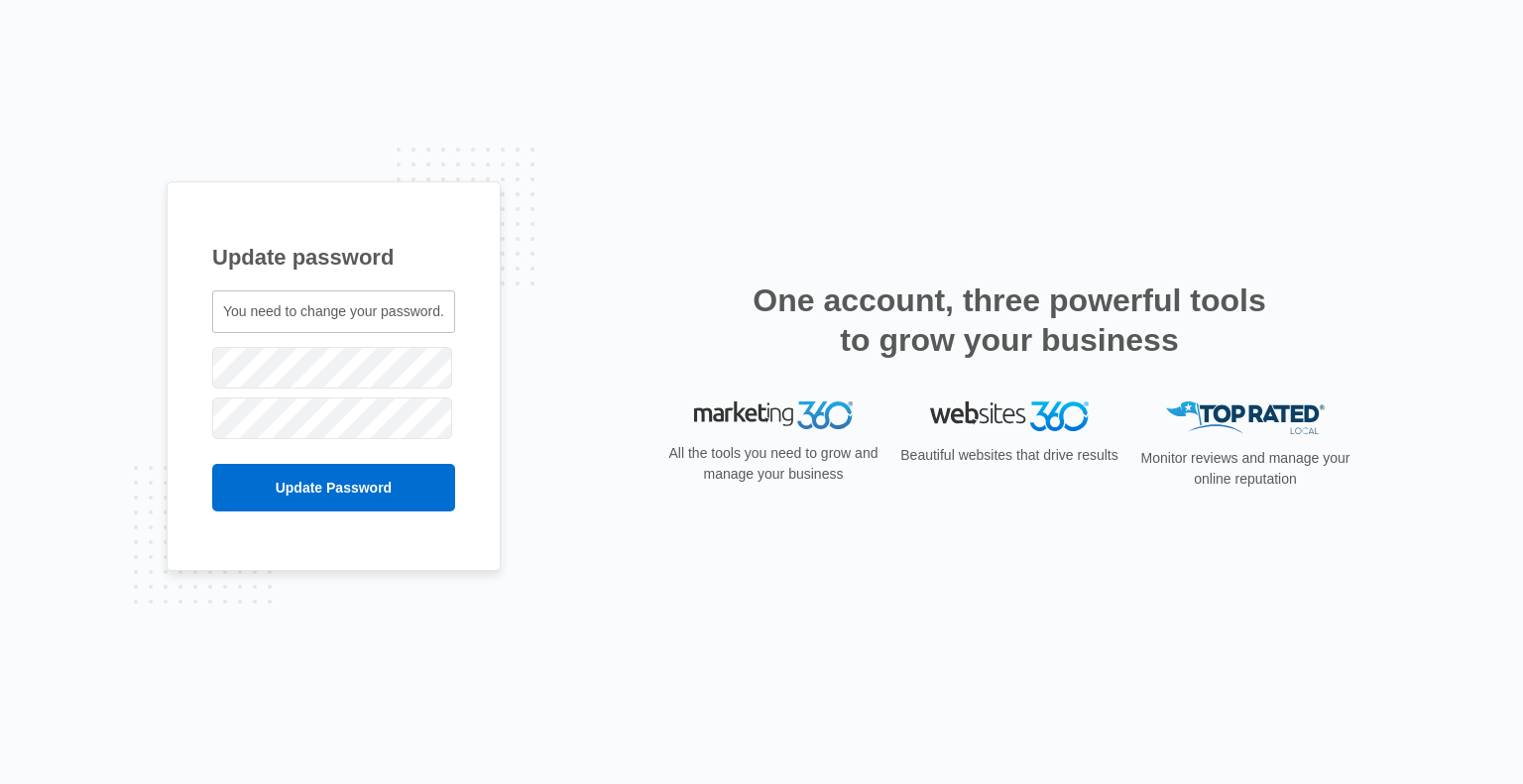 click on "Update password
You need to change your password.
annie@thecentennialmontessori.com" at bounding box center (762, 392) 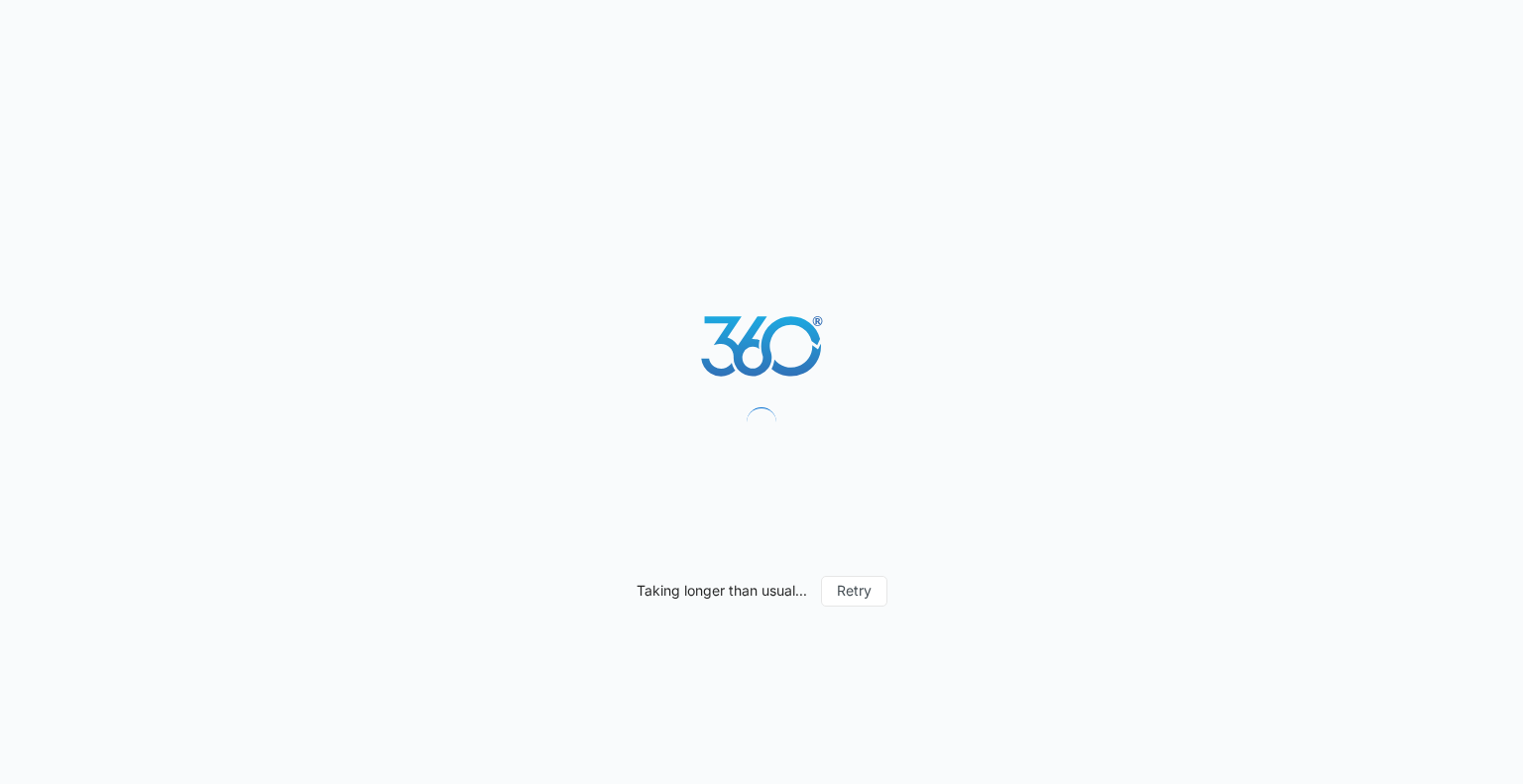 scroll, scrollTop: 0, scrollLeft: 0, axis: both 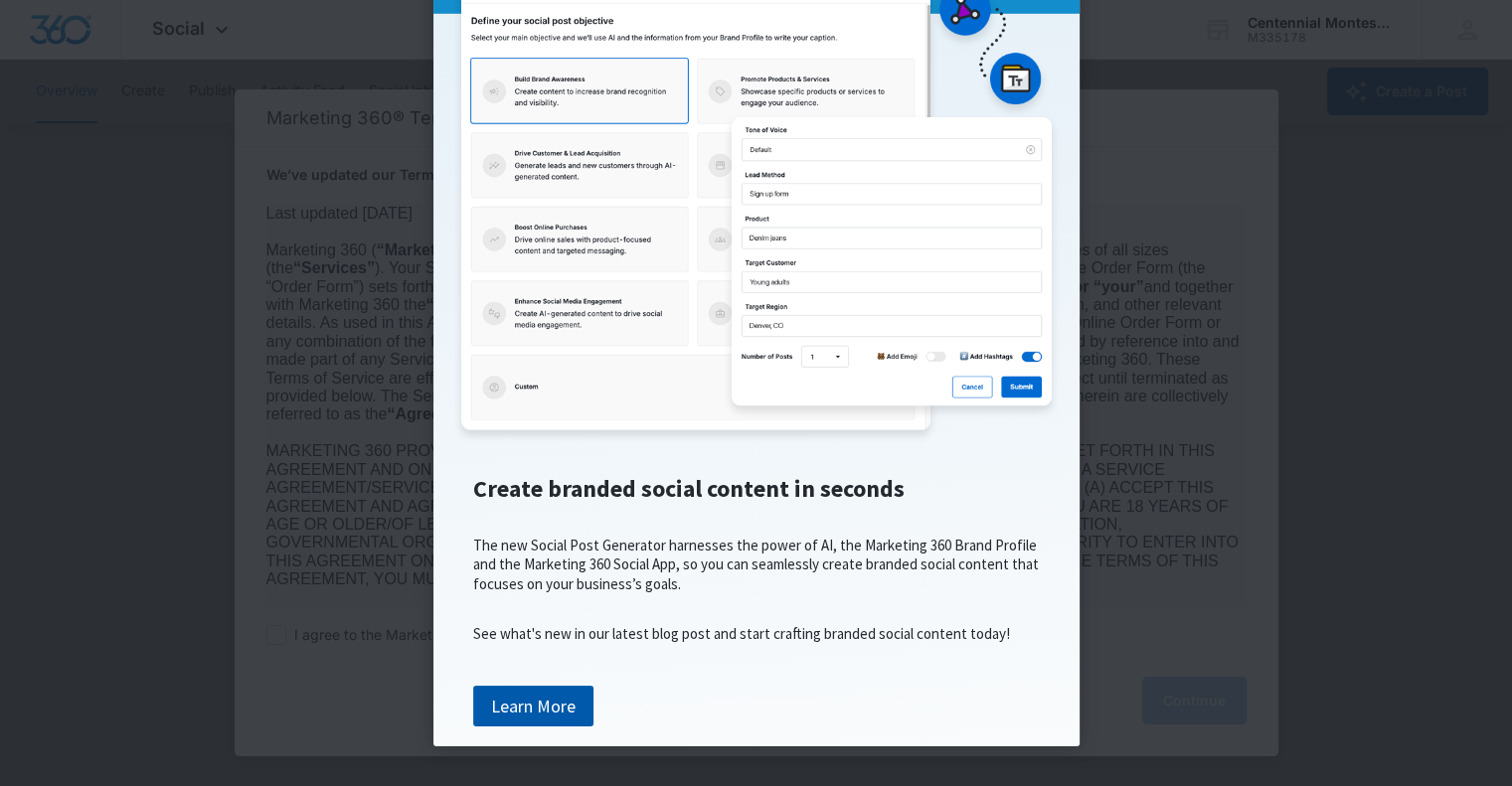 drag, startPoint x: 543, startPoint y: 675, endPoint x: 539, endPoint y: 685, distance: 10.77033 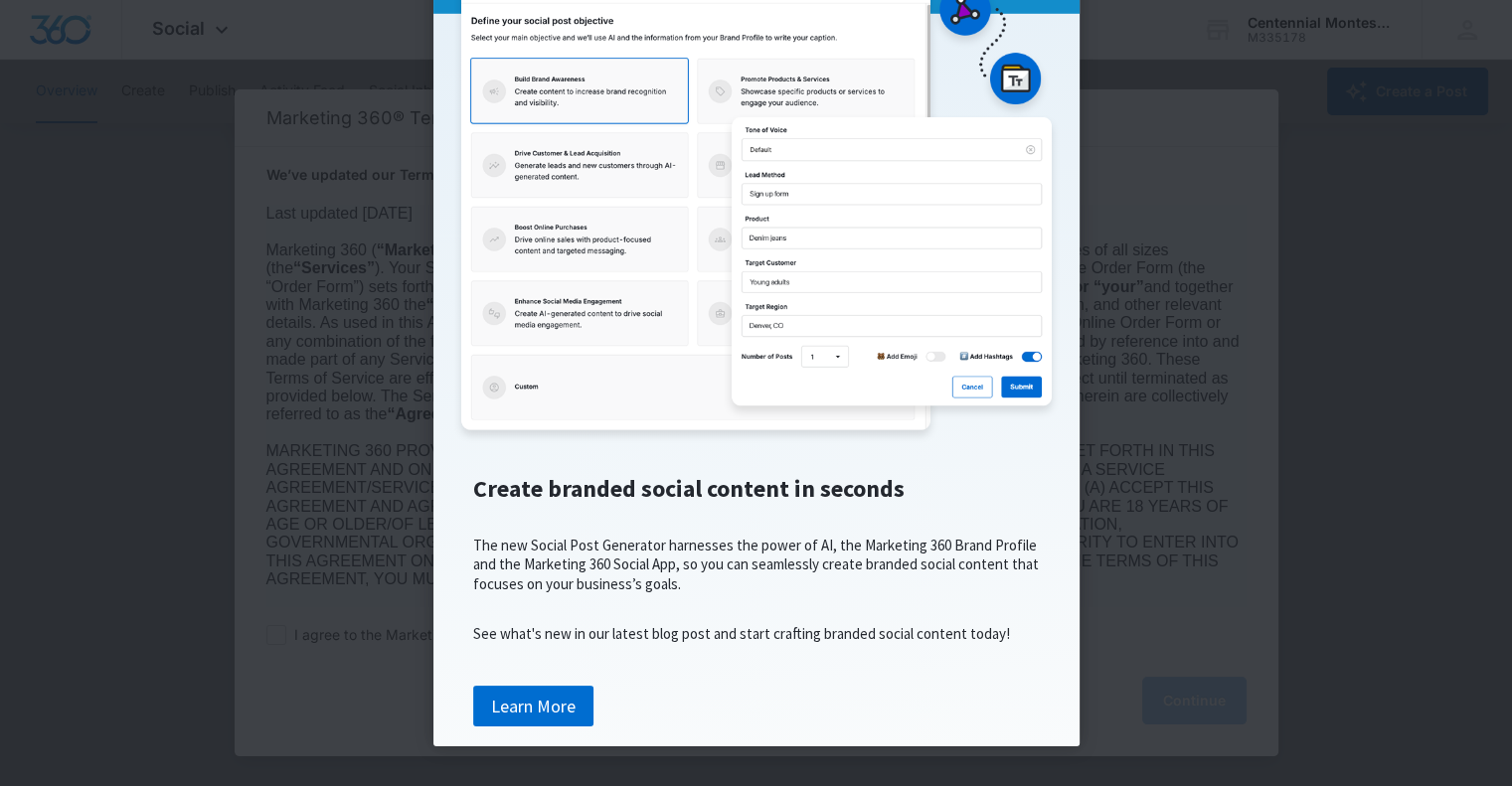 click on "Learn More" at bounding box center [533, 707] 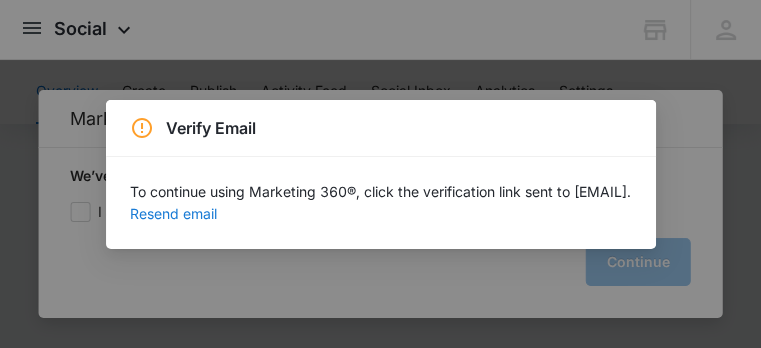 click on "Resend email" at bounding box center (173, 214) 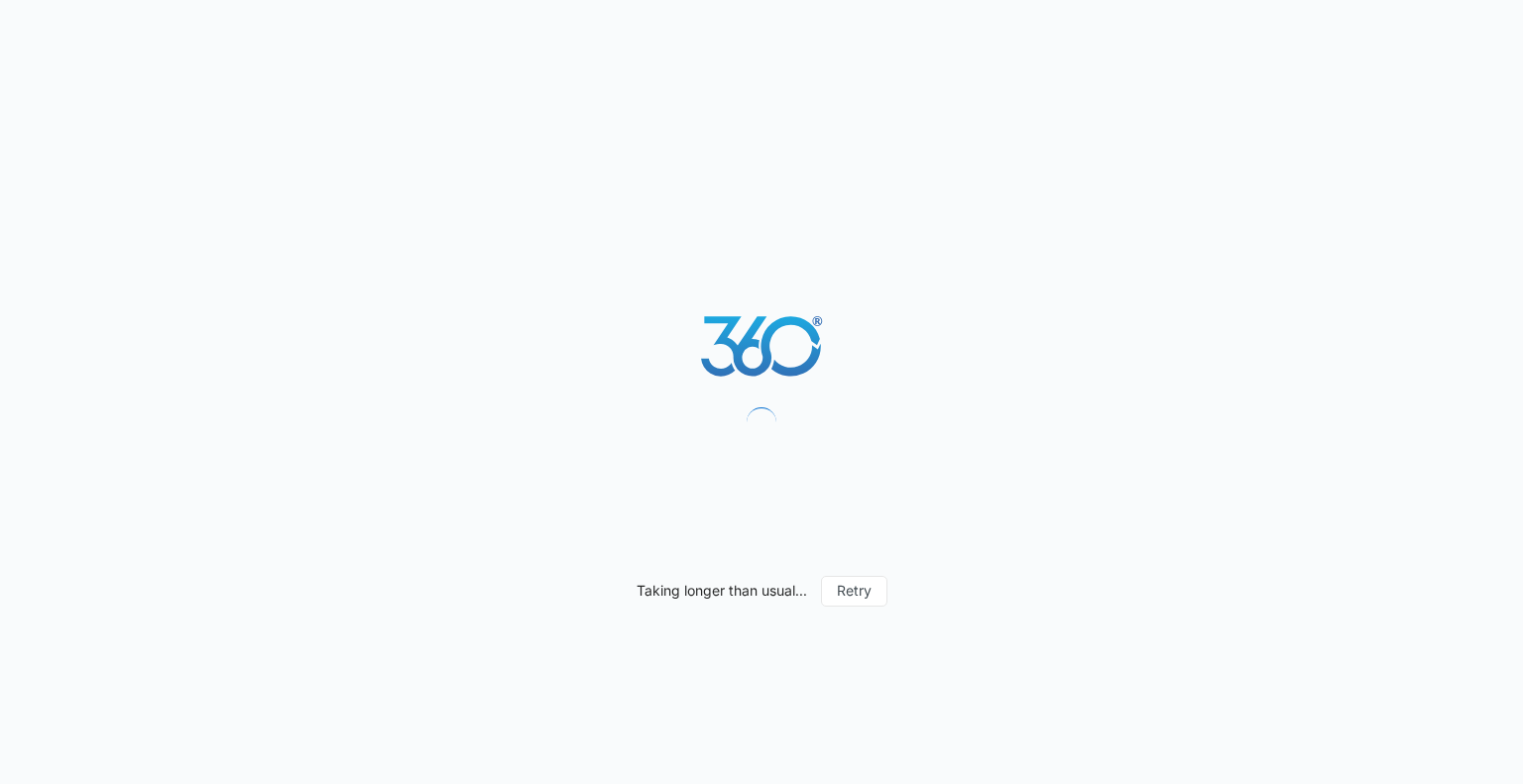 scroll, scrollTop: 0, scrollLeft: 0, axis: both 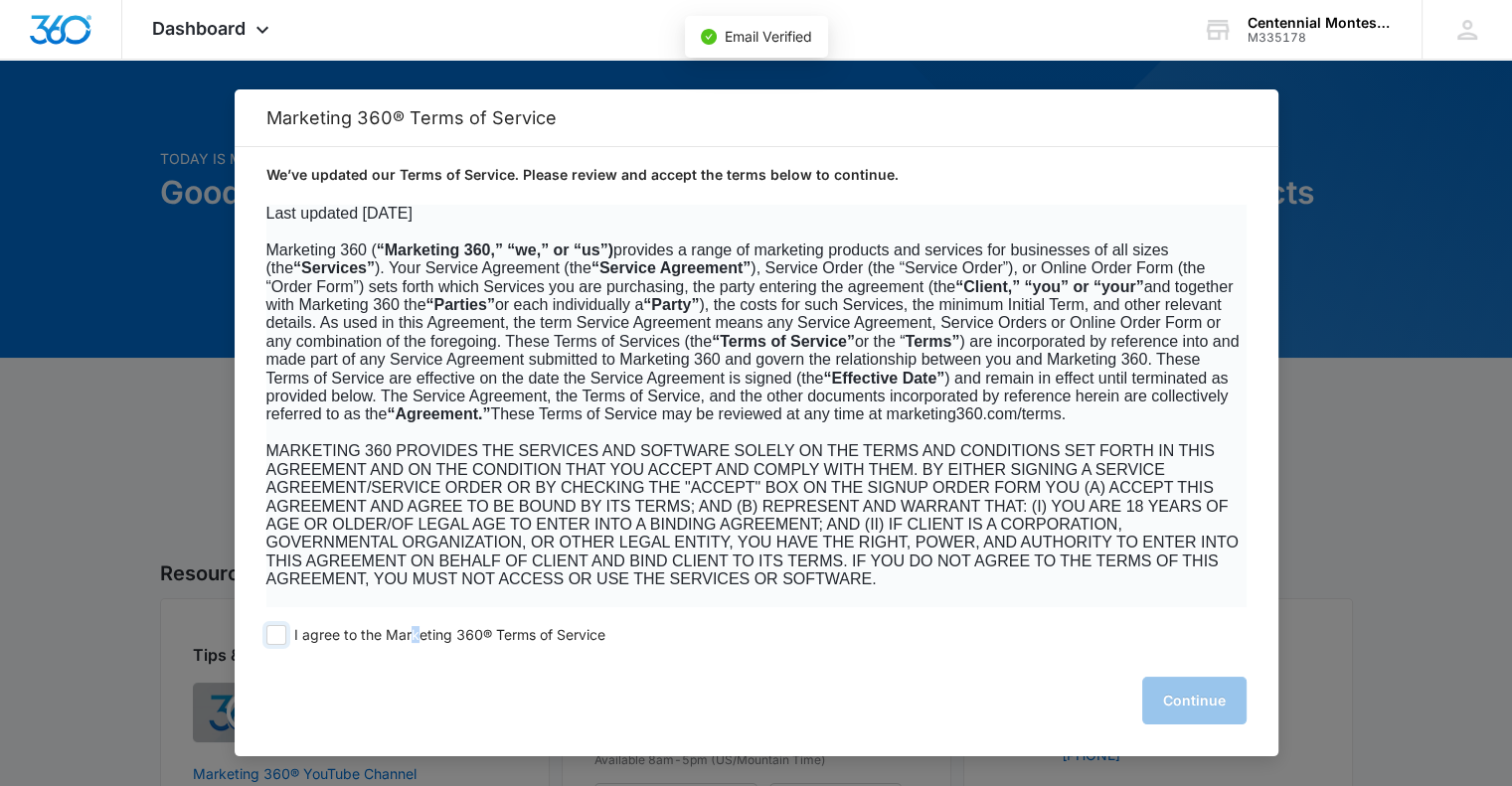 click on "I agree to the Marketing 360® Terms of Service" at bounding box center (449, 635) 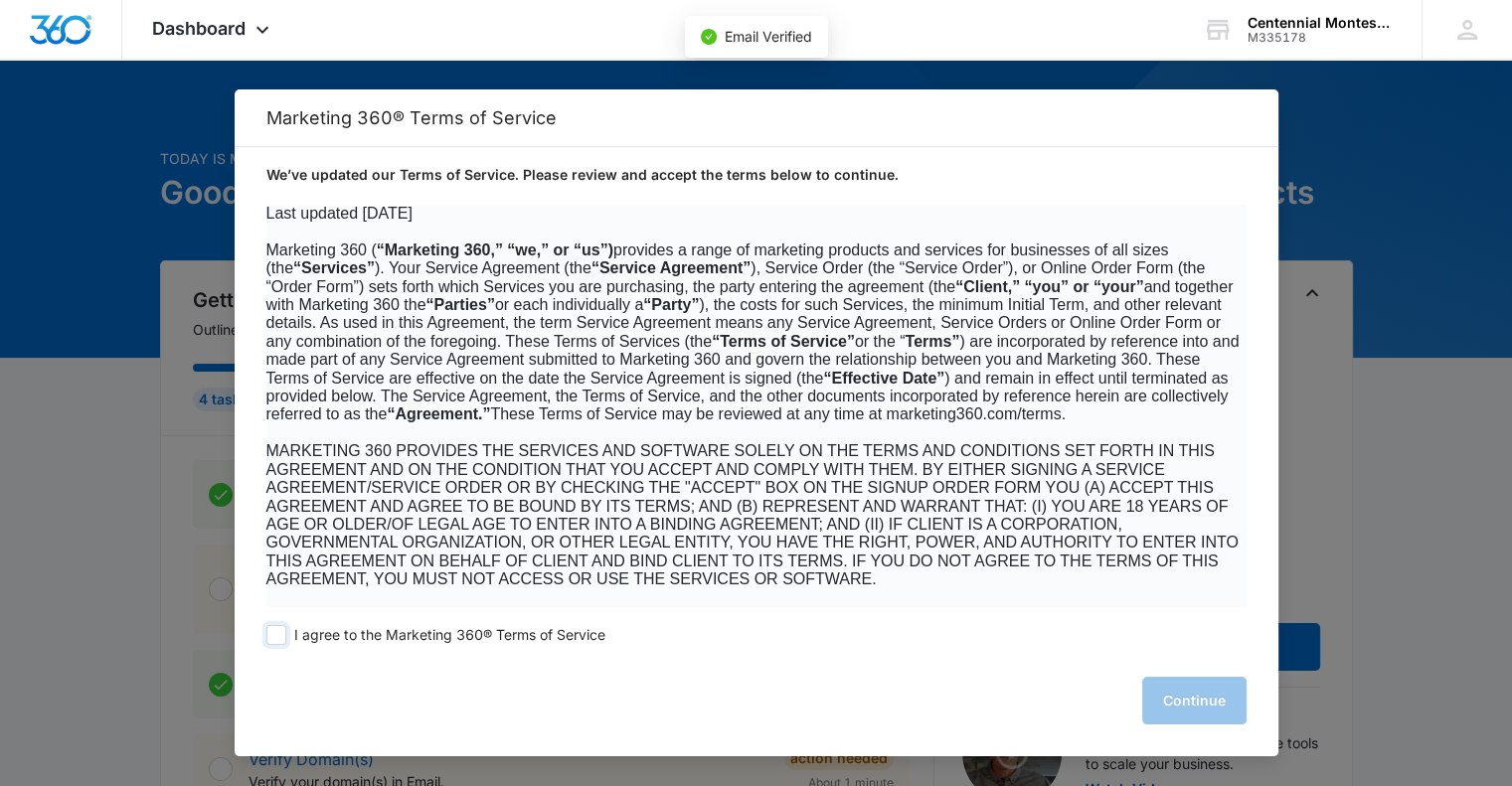 click at bounding box center (276, 635) 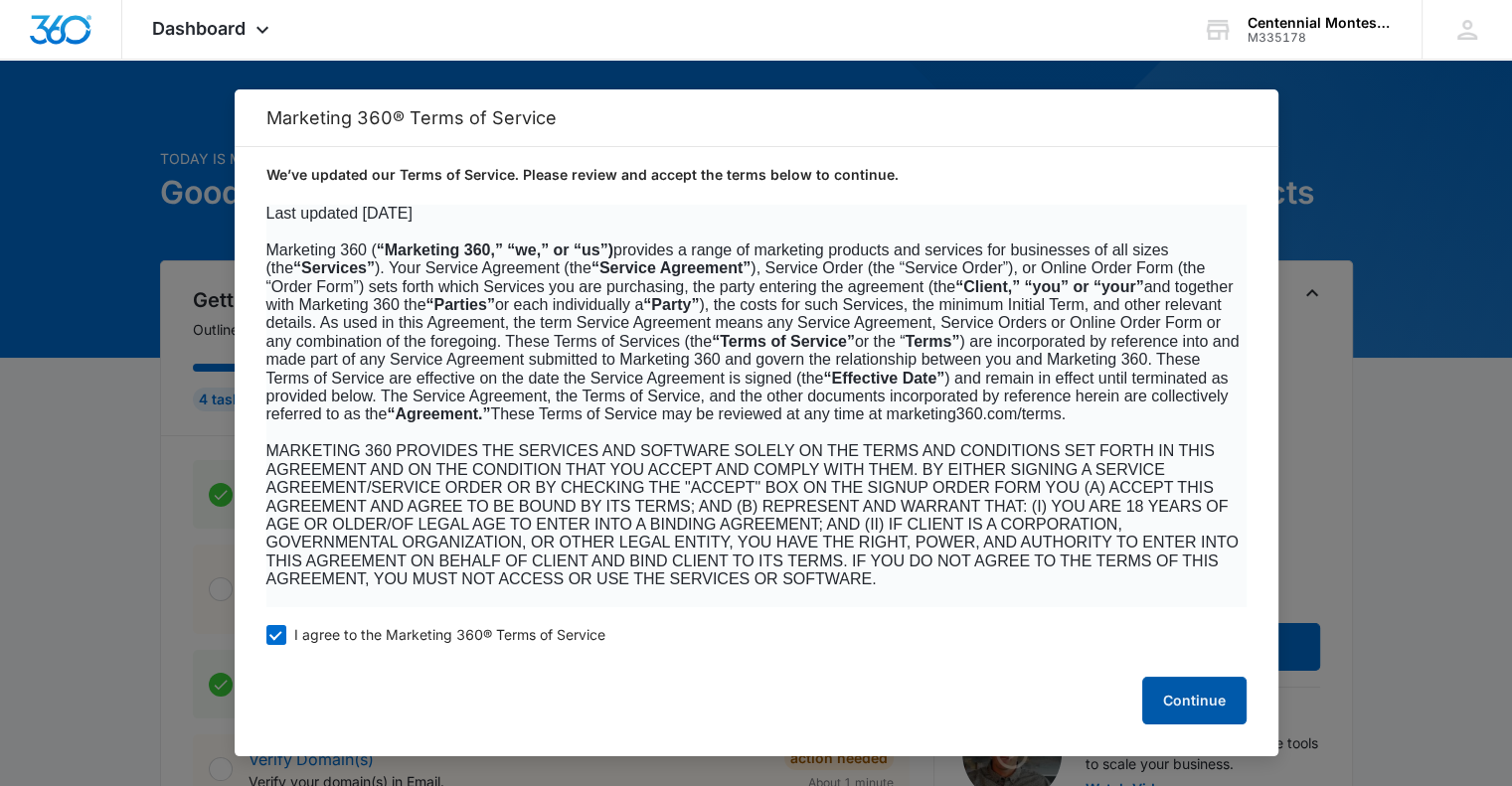 click on "Continue" at bounding box center [1194, 701] 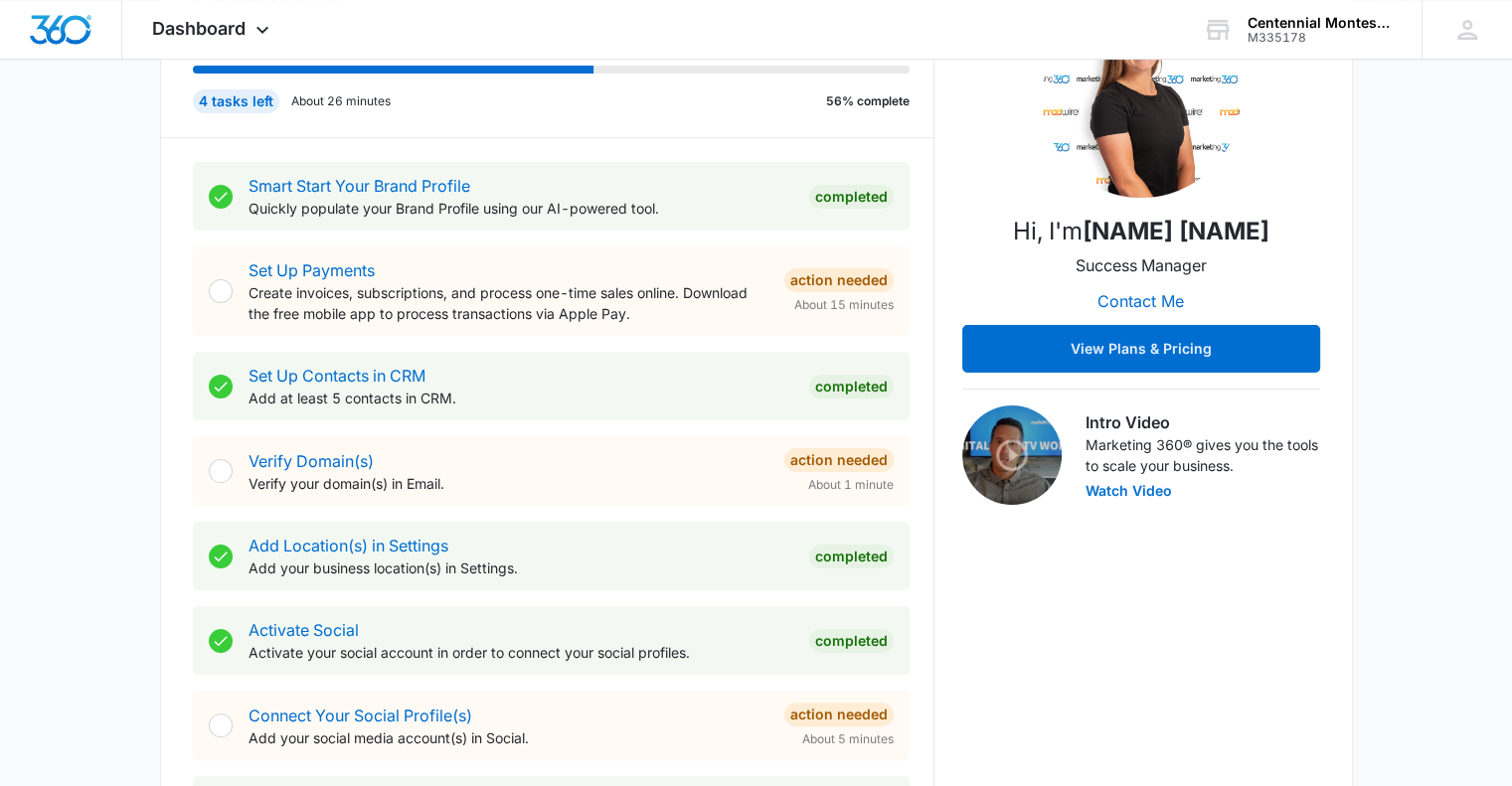 scroll, scrollTop: 397, scrollLeft: 0, axis: vertical 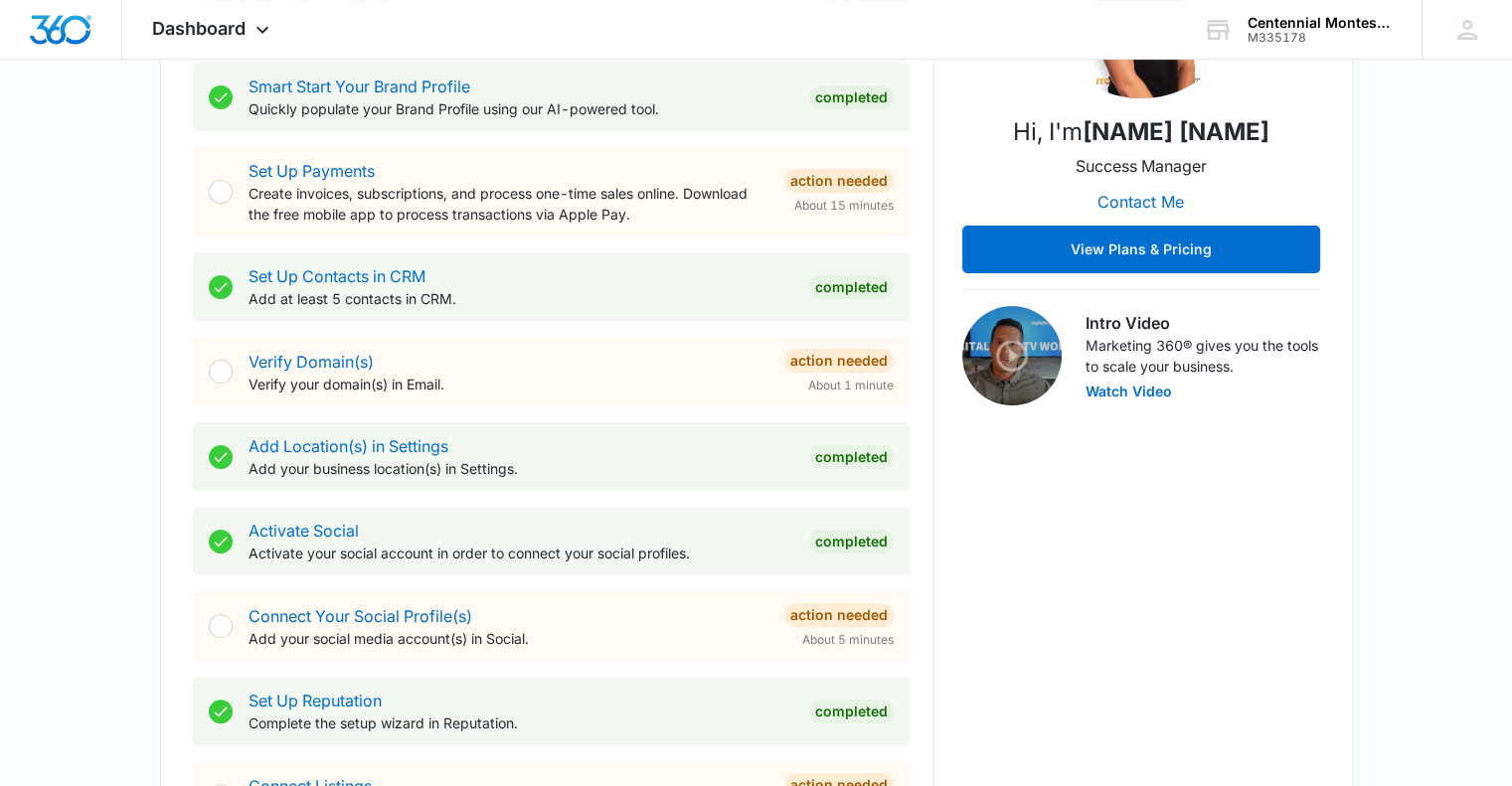 click at bounding box center (221, 626) 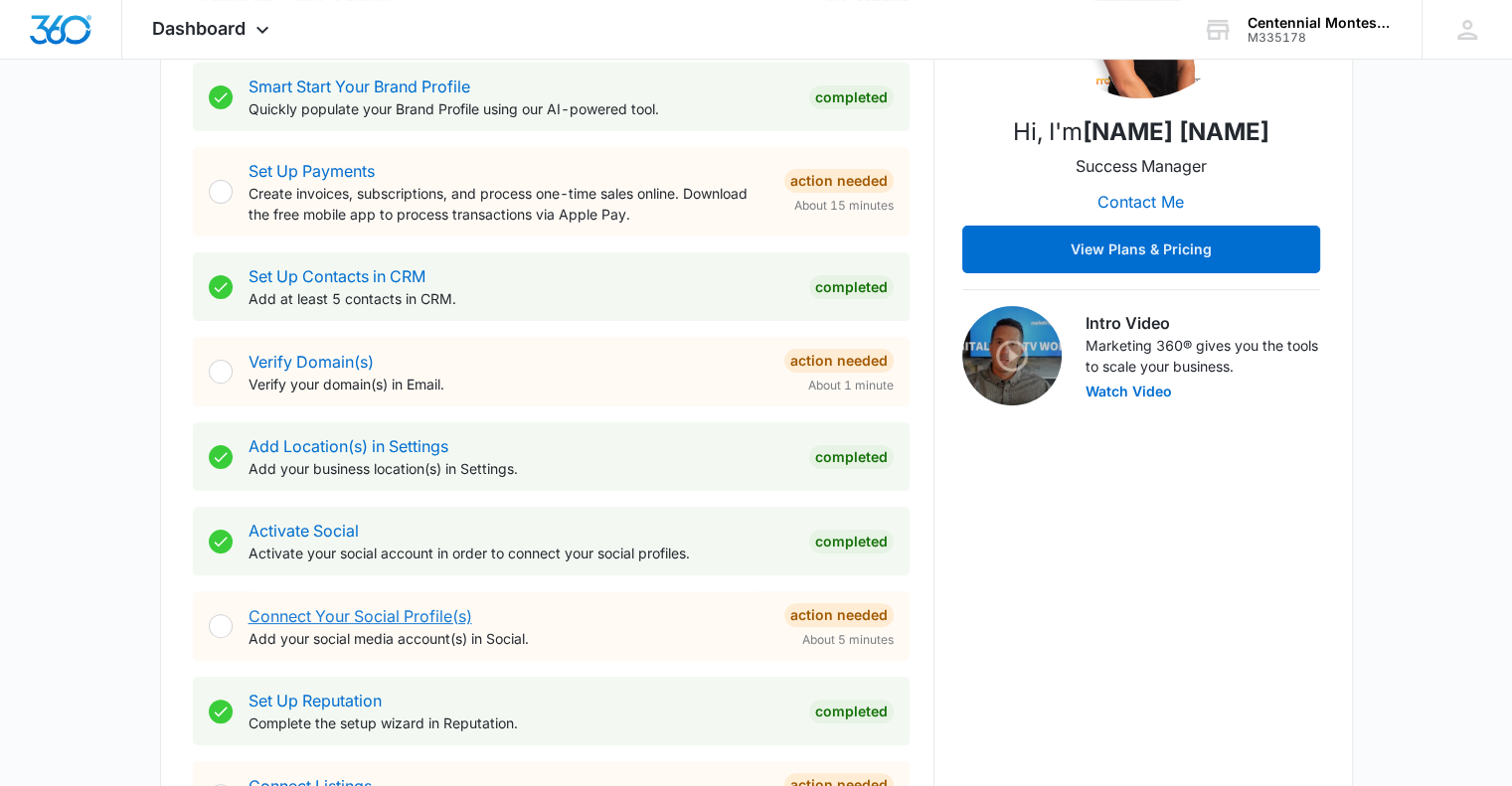 click on "Connect Your Social Profile(s)" at bounding box center [360, 616] 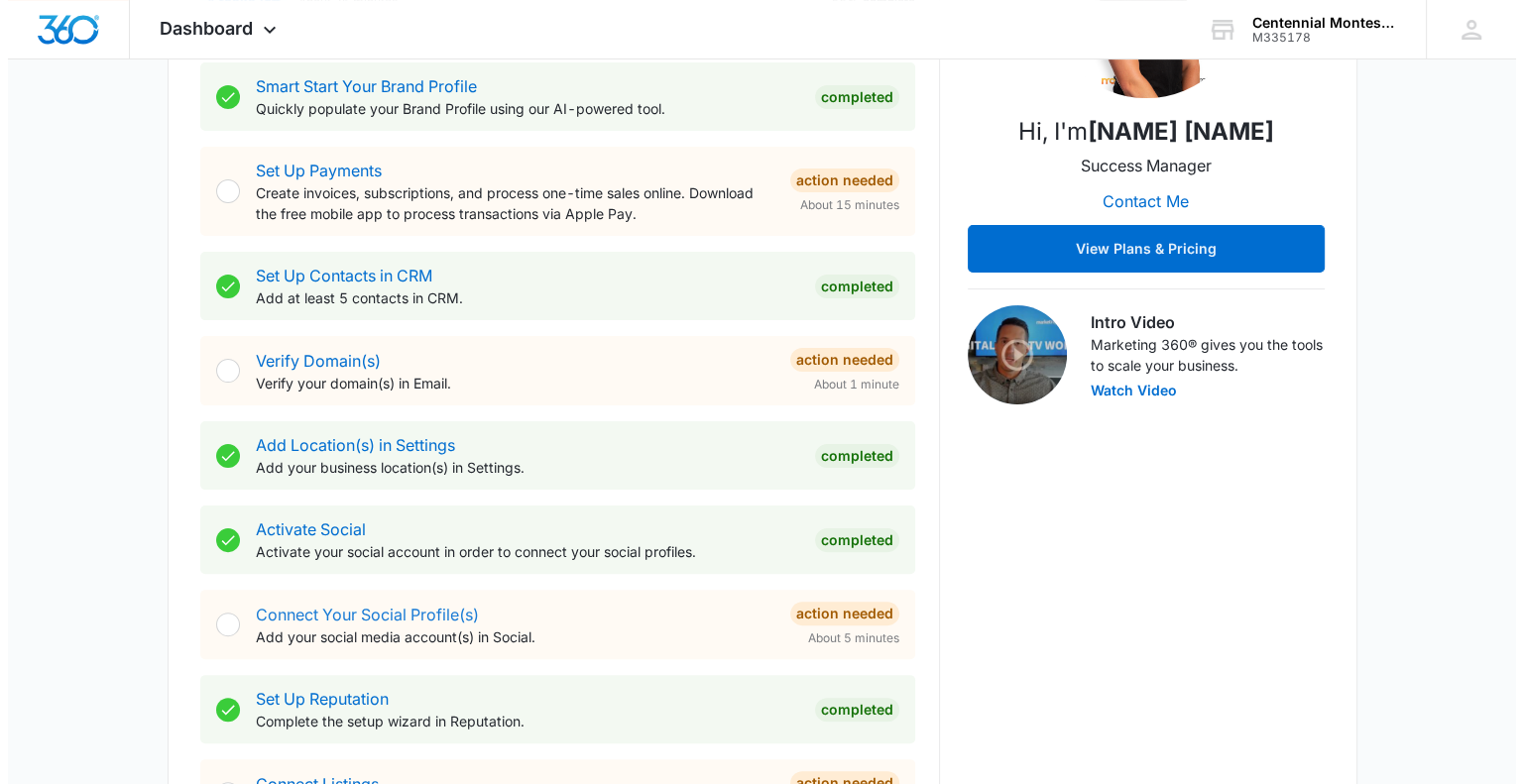 scroll, scrollTop: 0, scrollLeft: 0, axis: both 